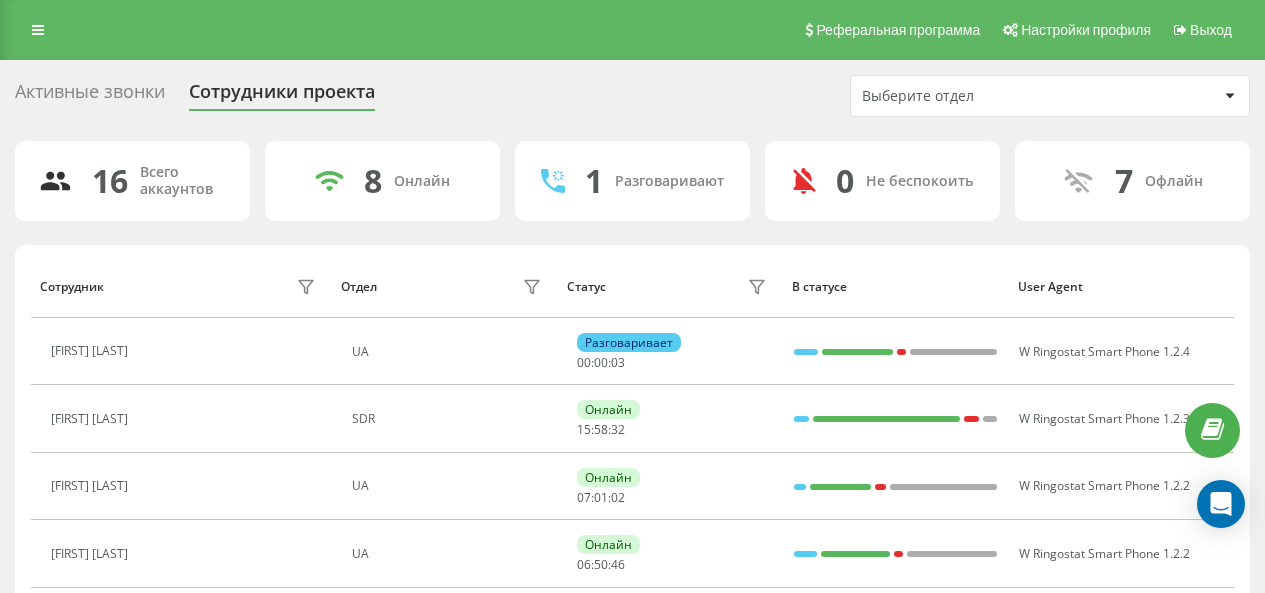 scroll, scrollTop: 93, scrollLeft: 0, axis: vertical 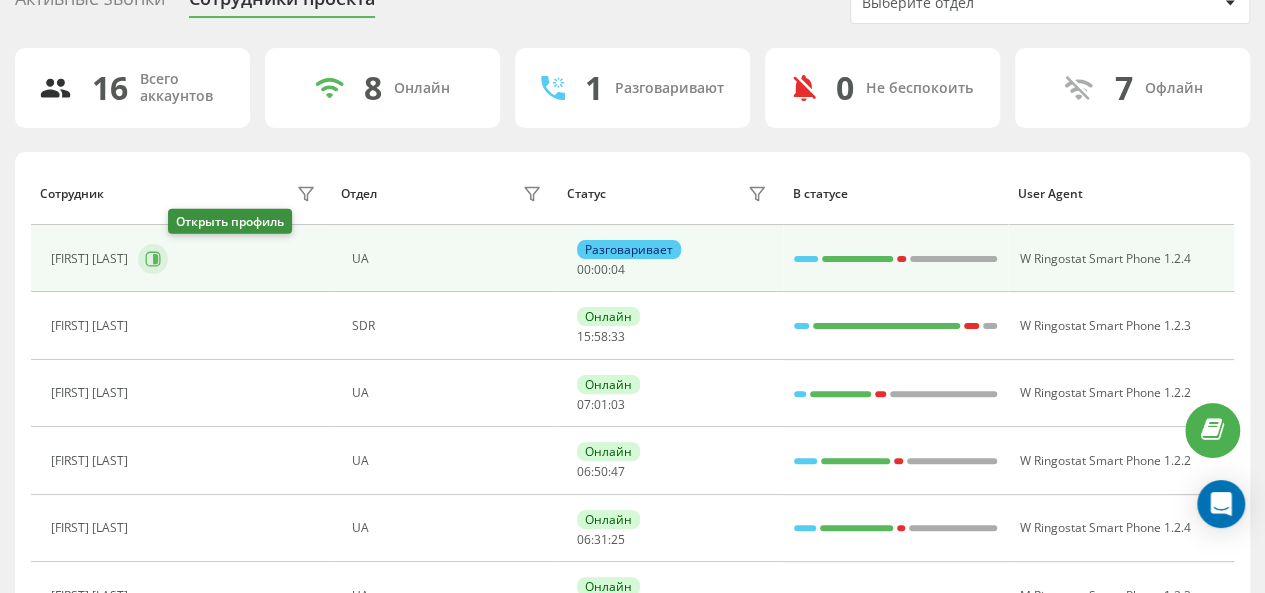 click 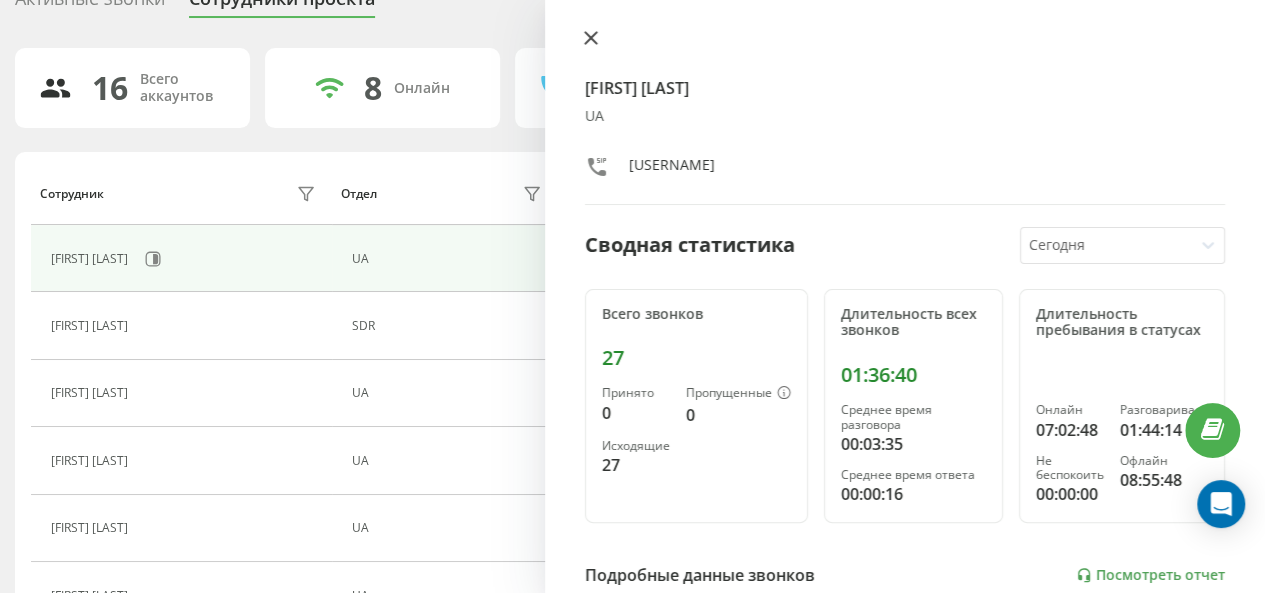 click 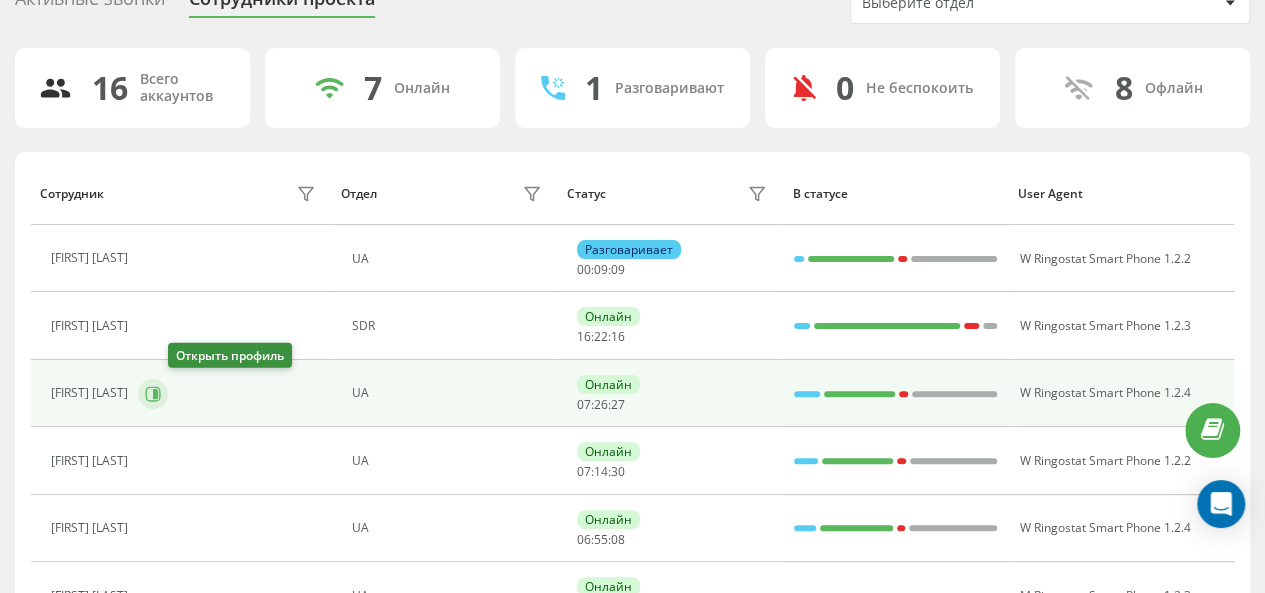 click 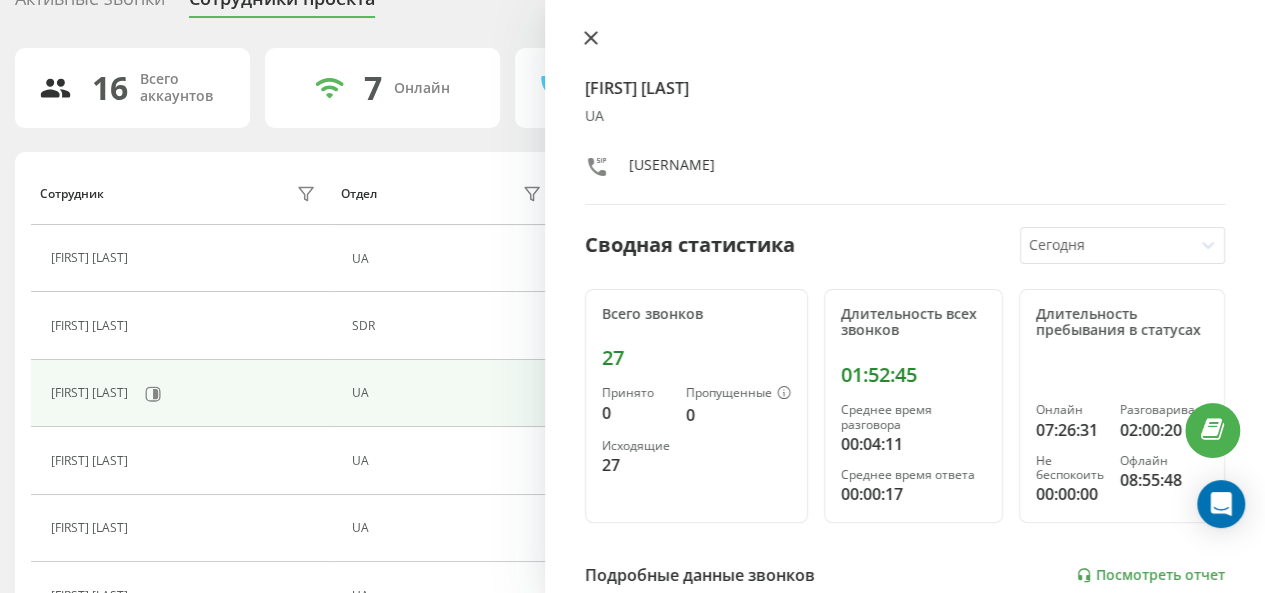click 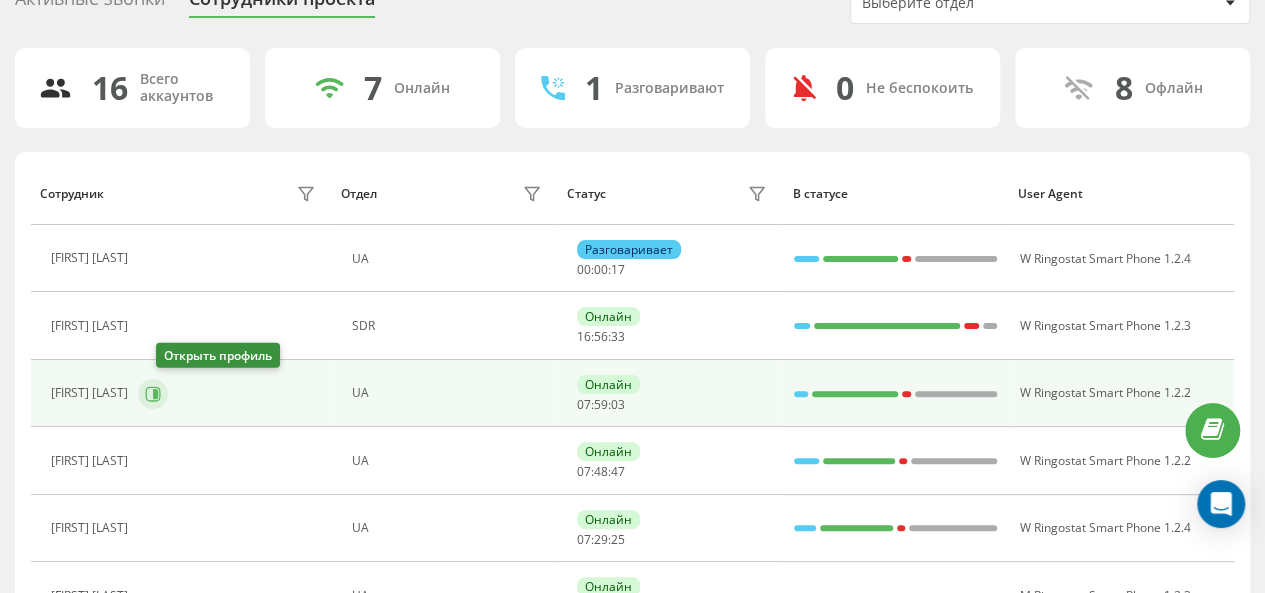 click 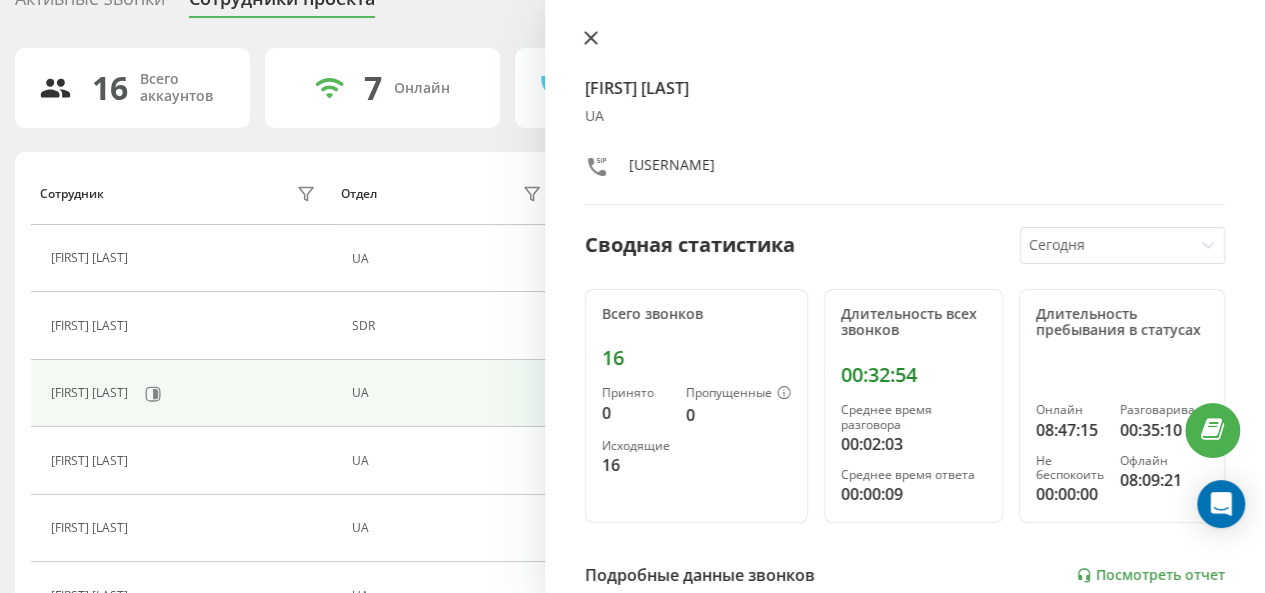 click at bounding box center (591, 39) 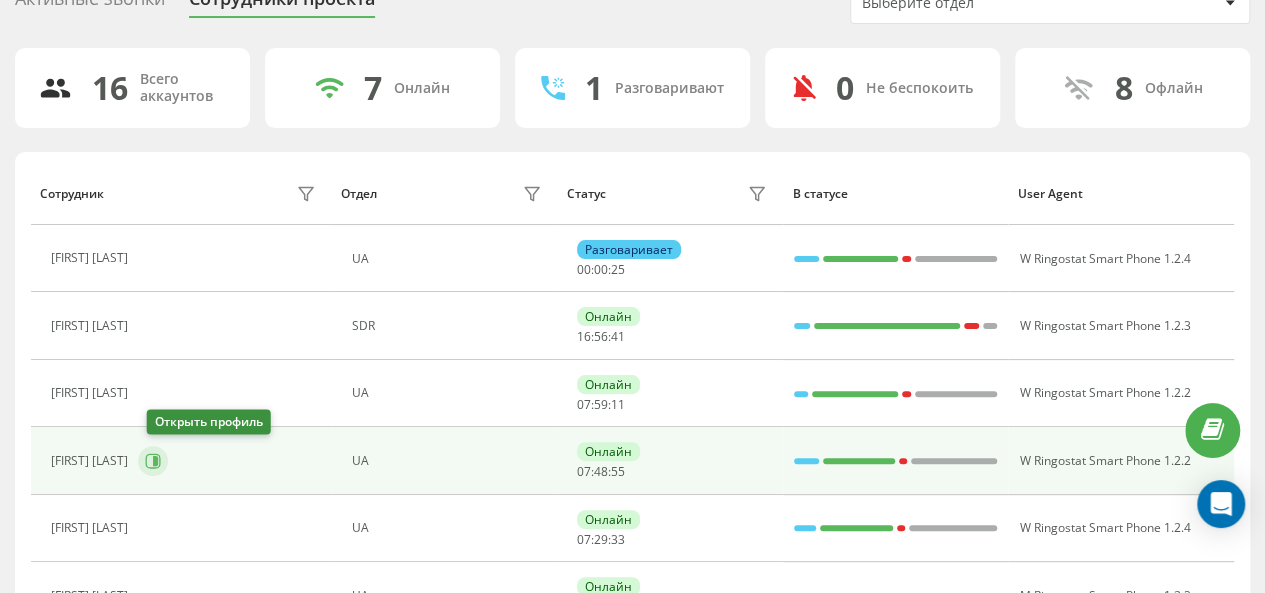 click 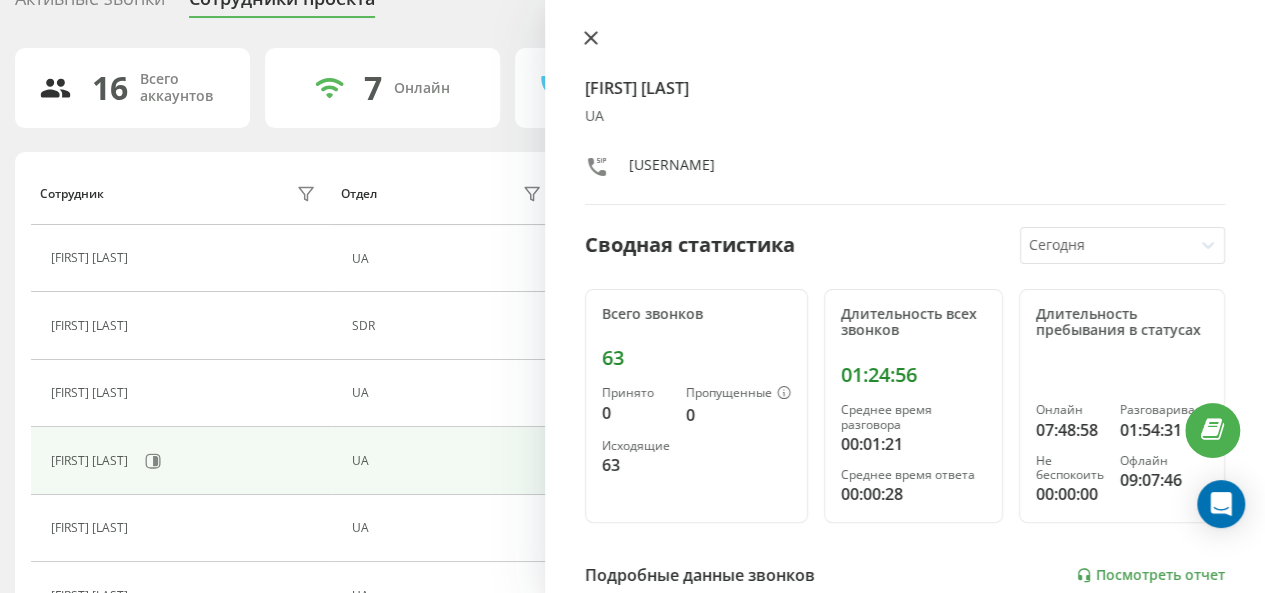 click at bounding box center [591, 39] 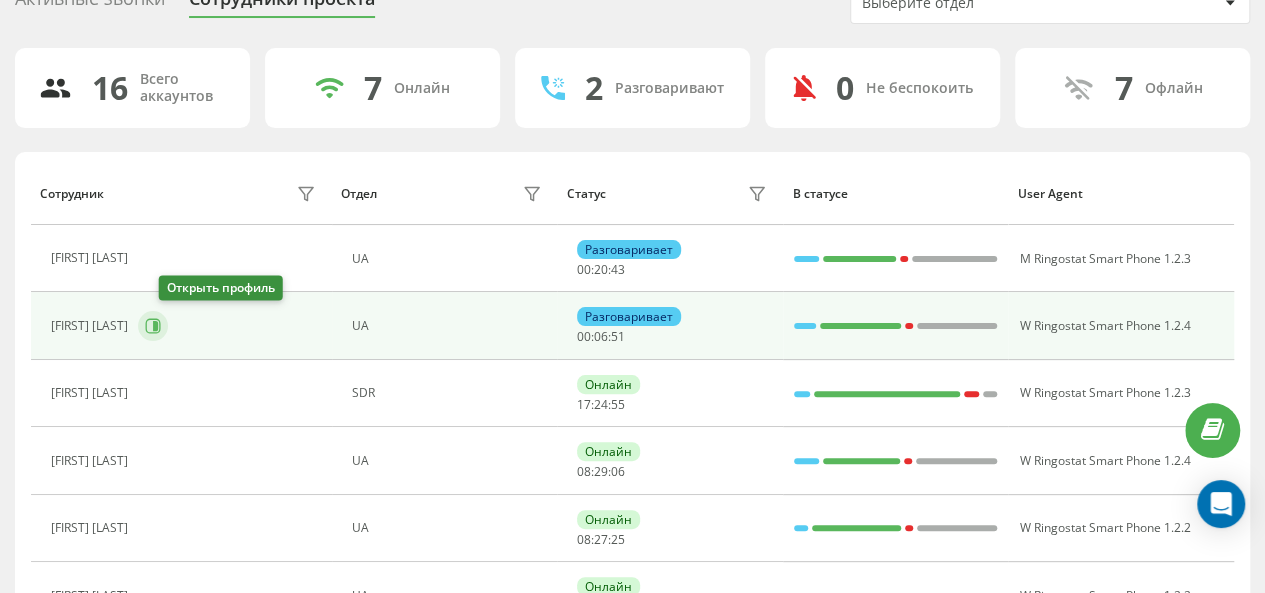 click 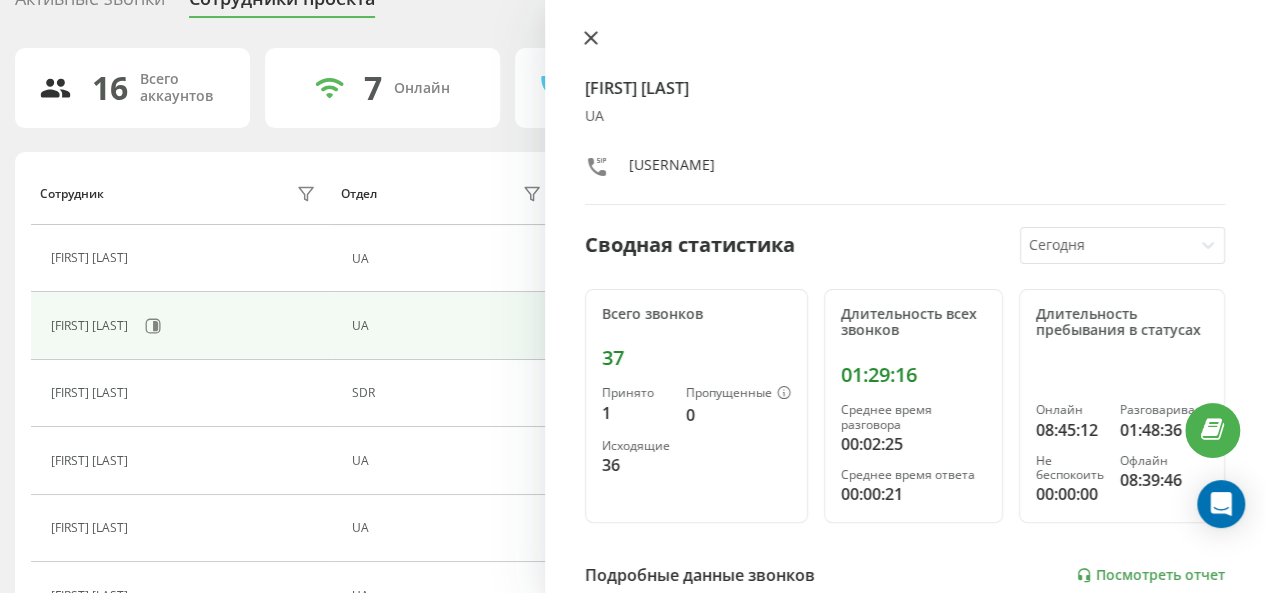 click 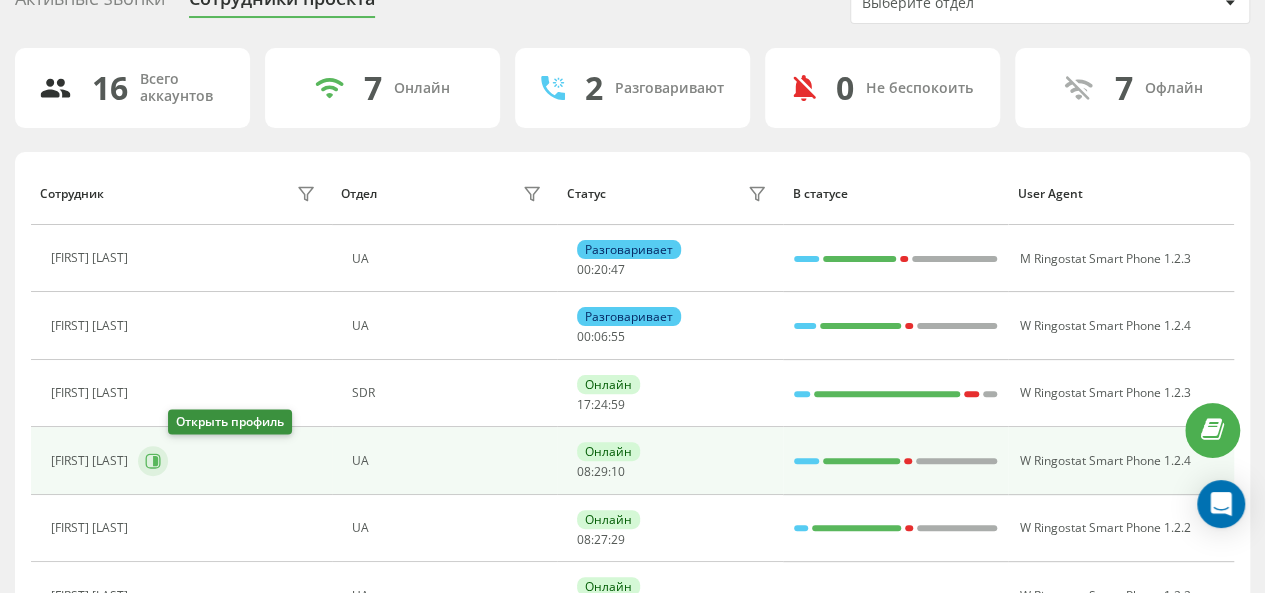 click 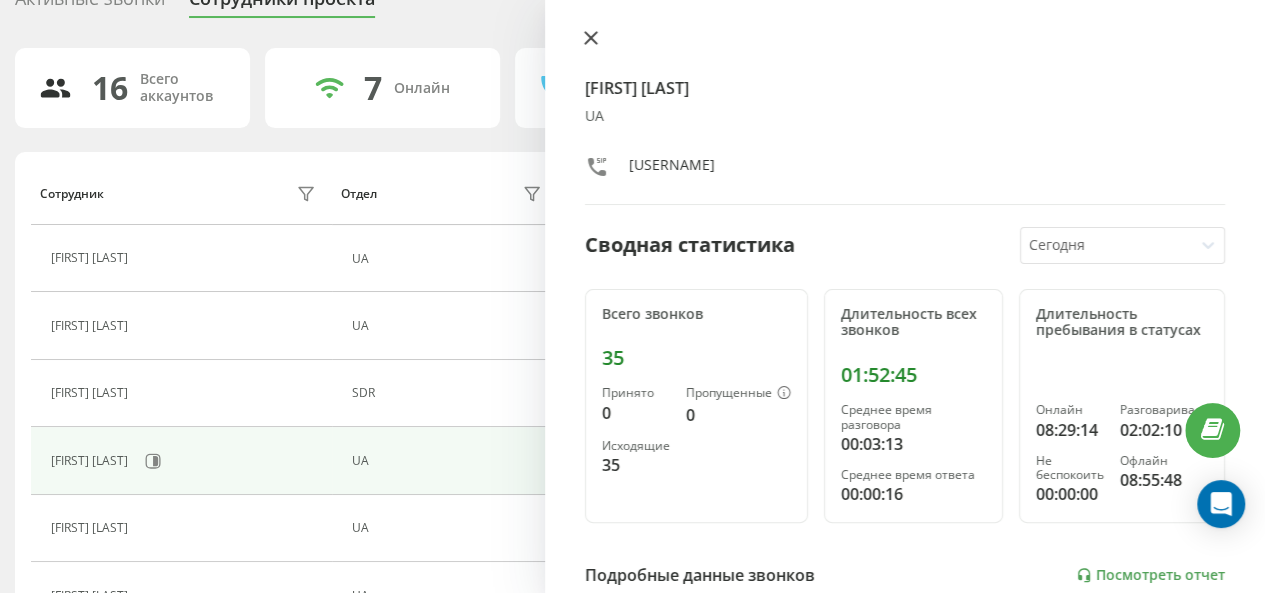 click 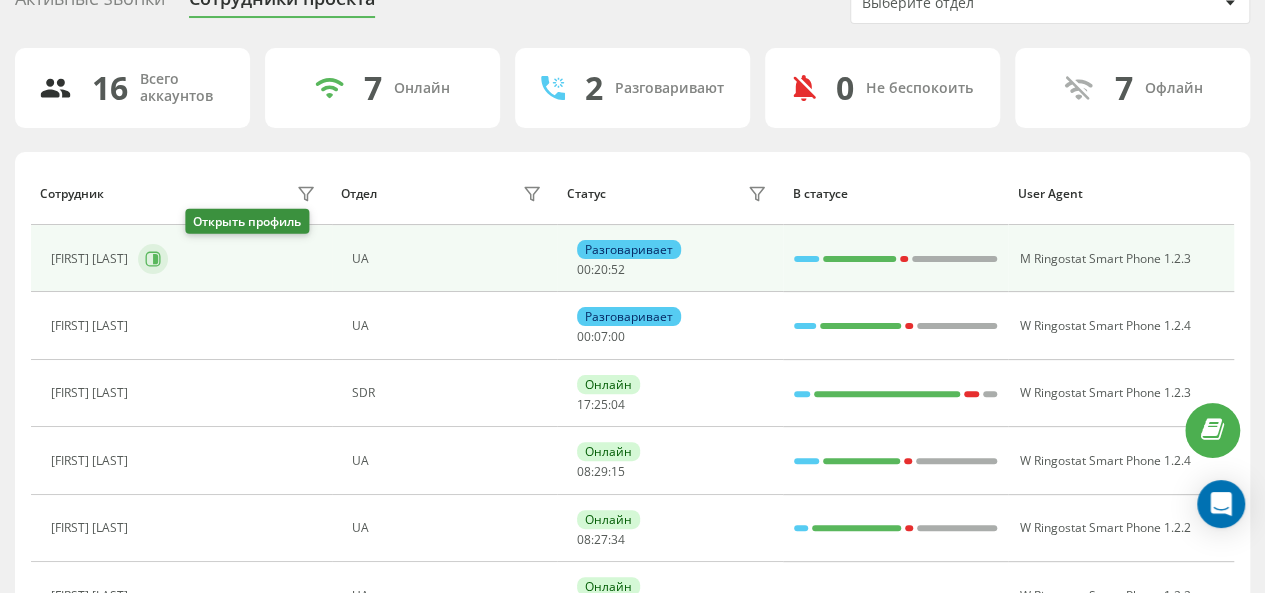 click 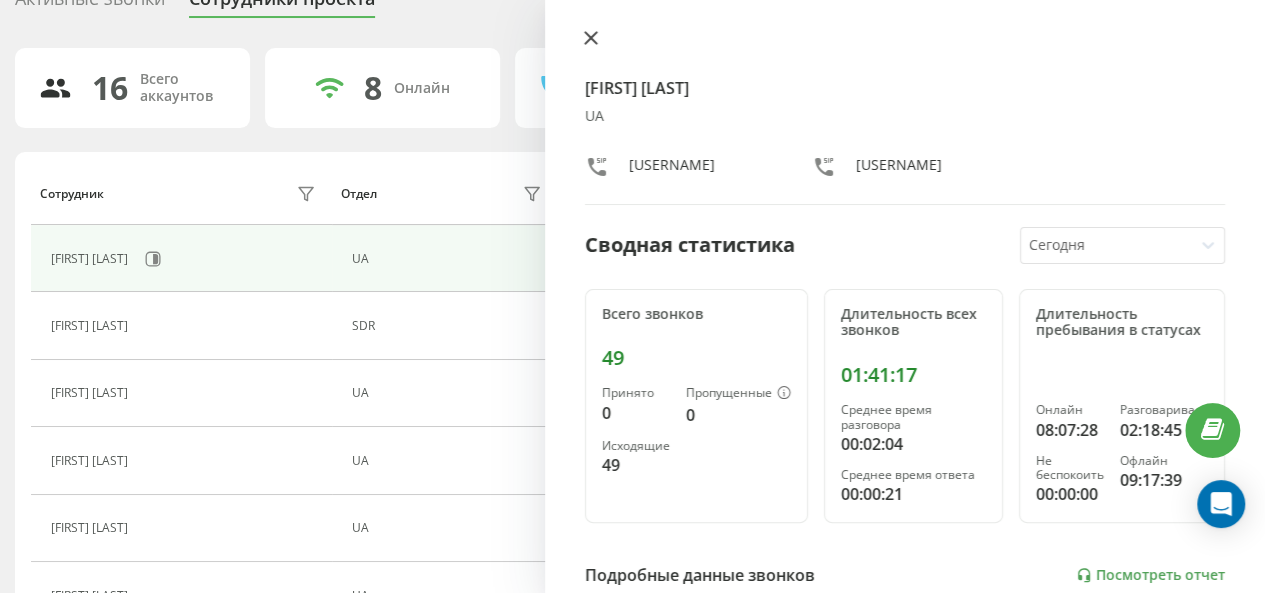 click 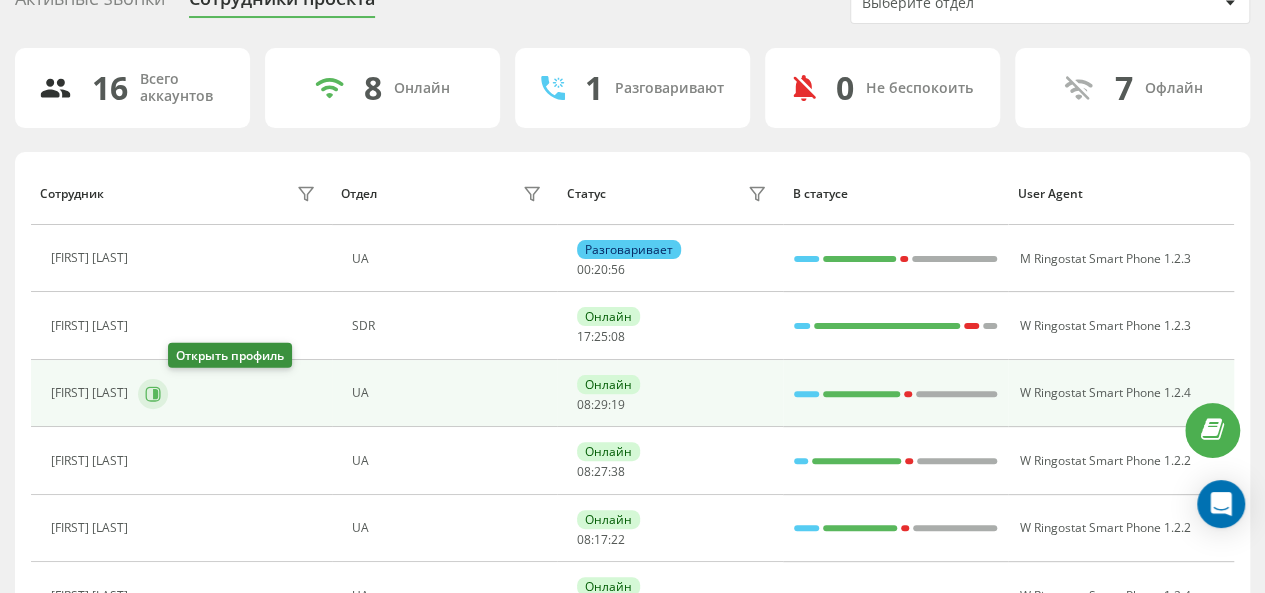 click 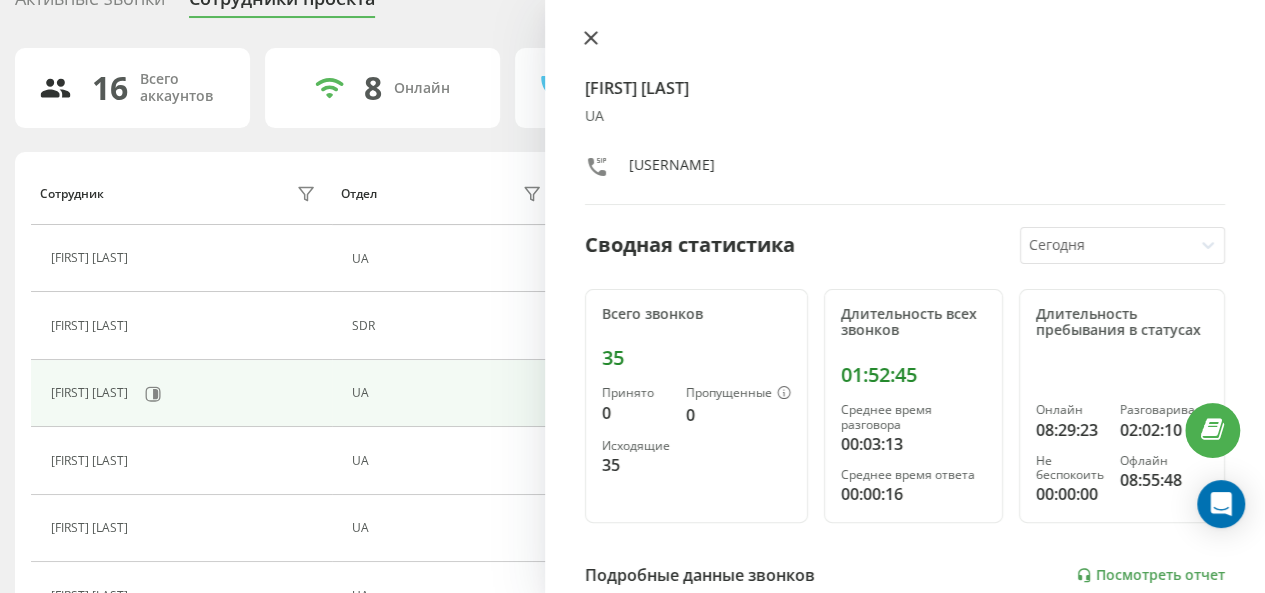 click 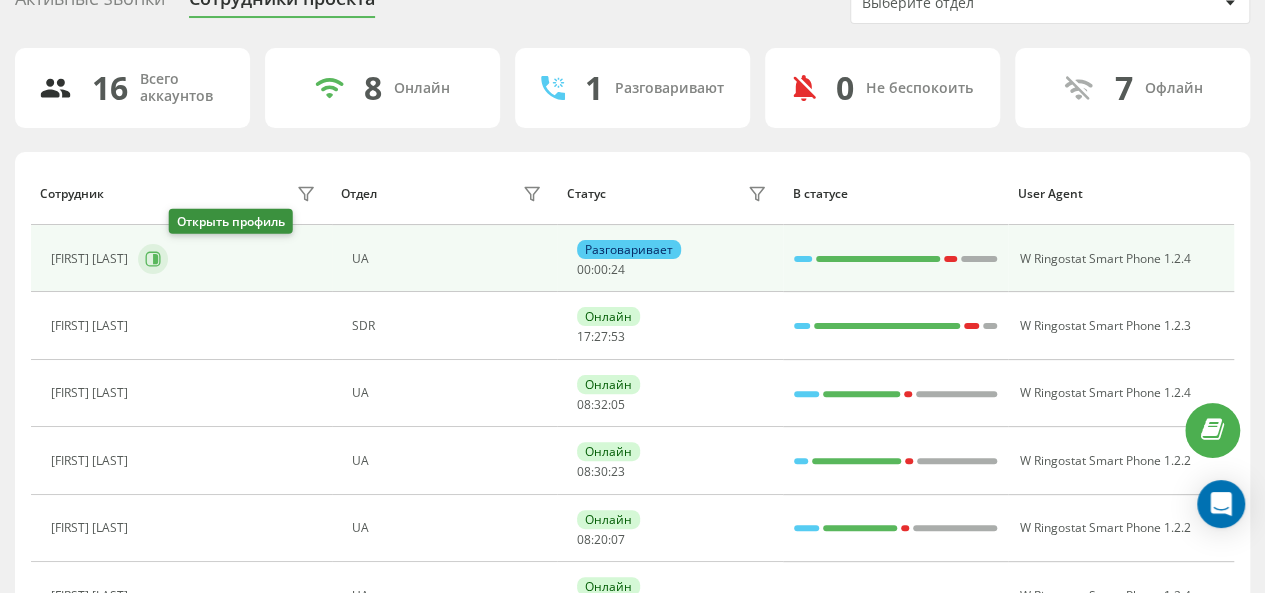 click 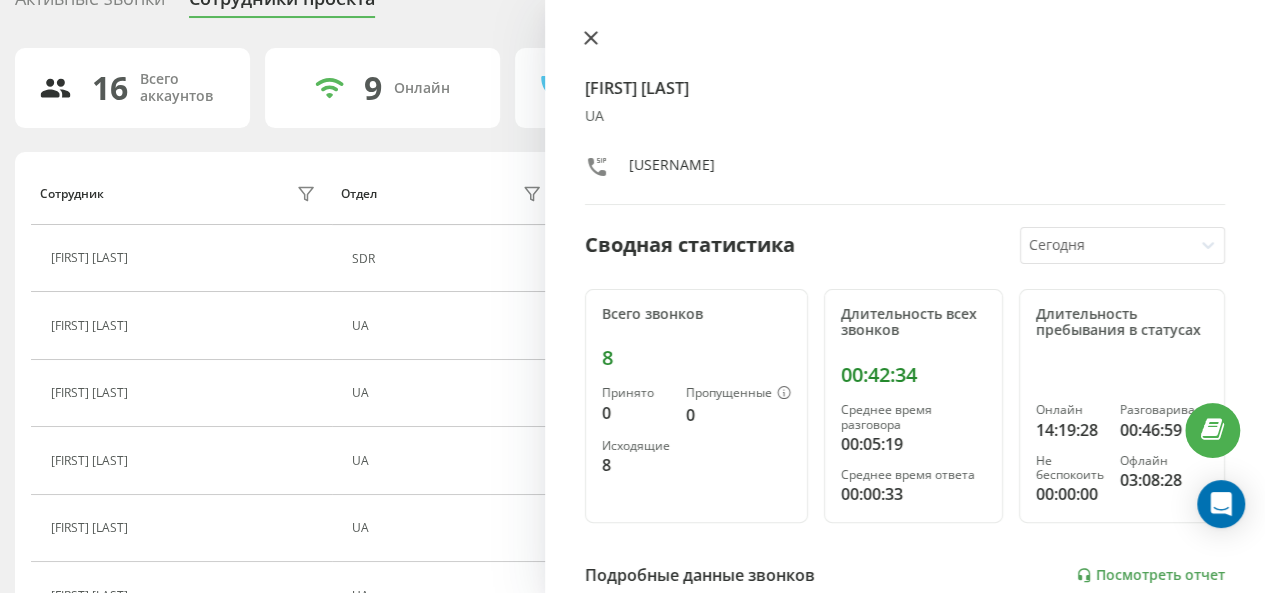 click 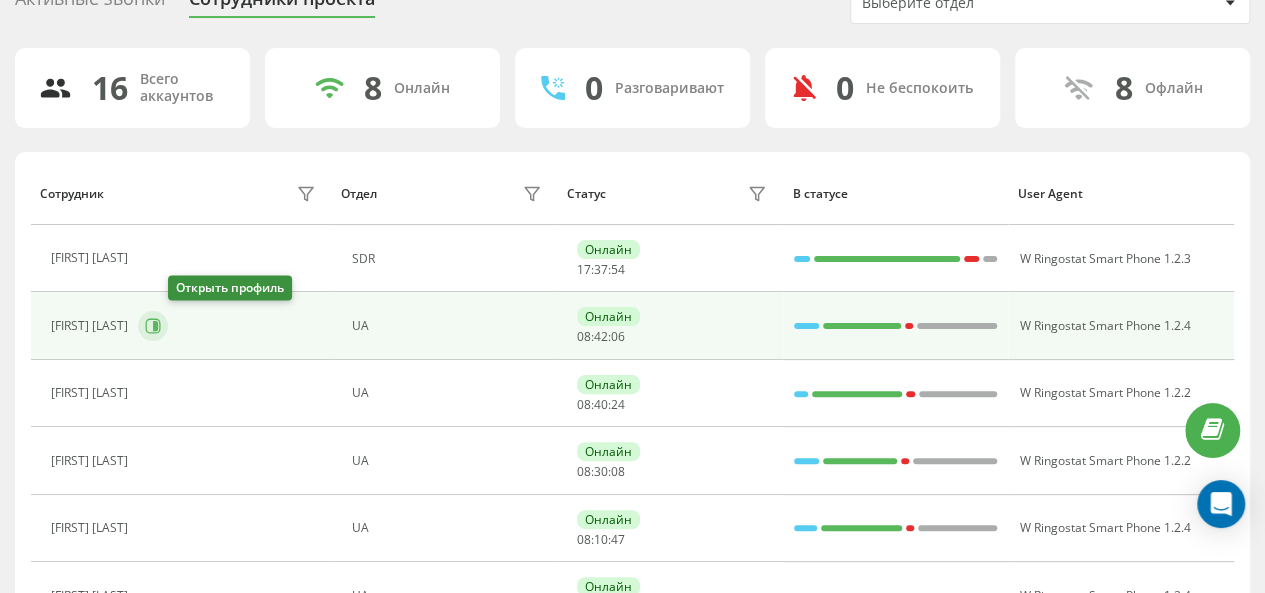 click 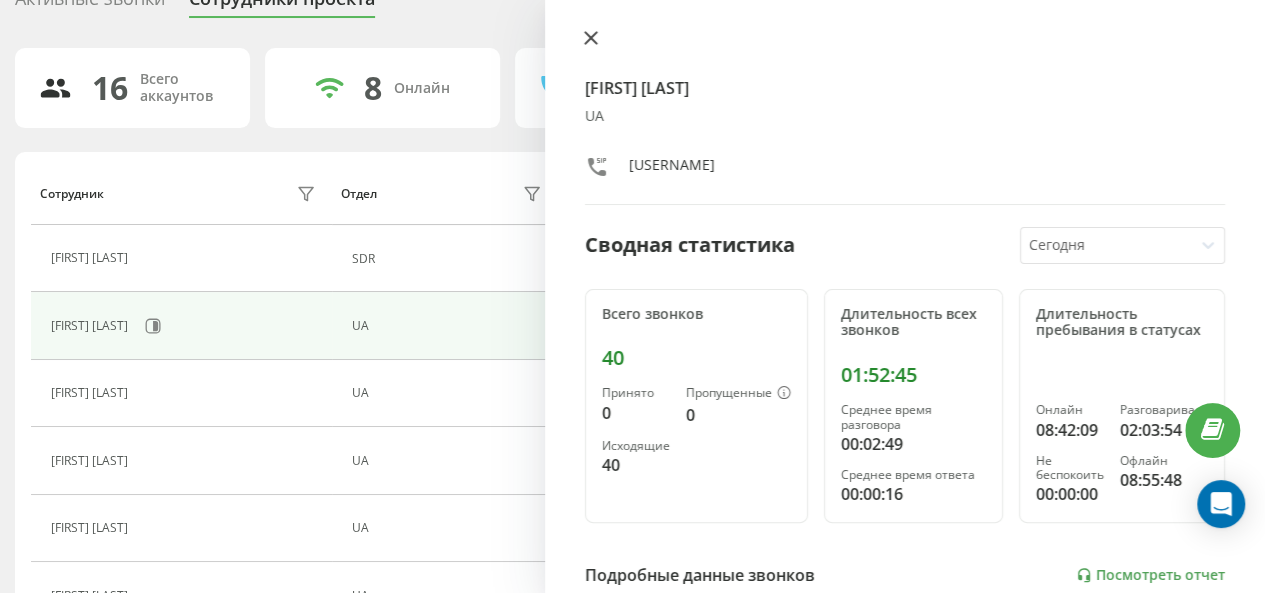 click 